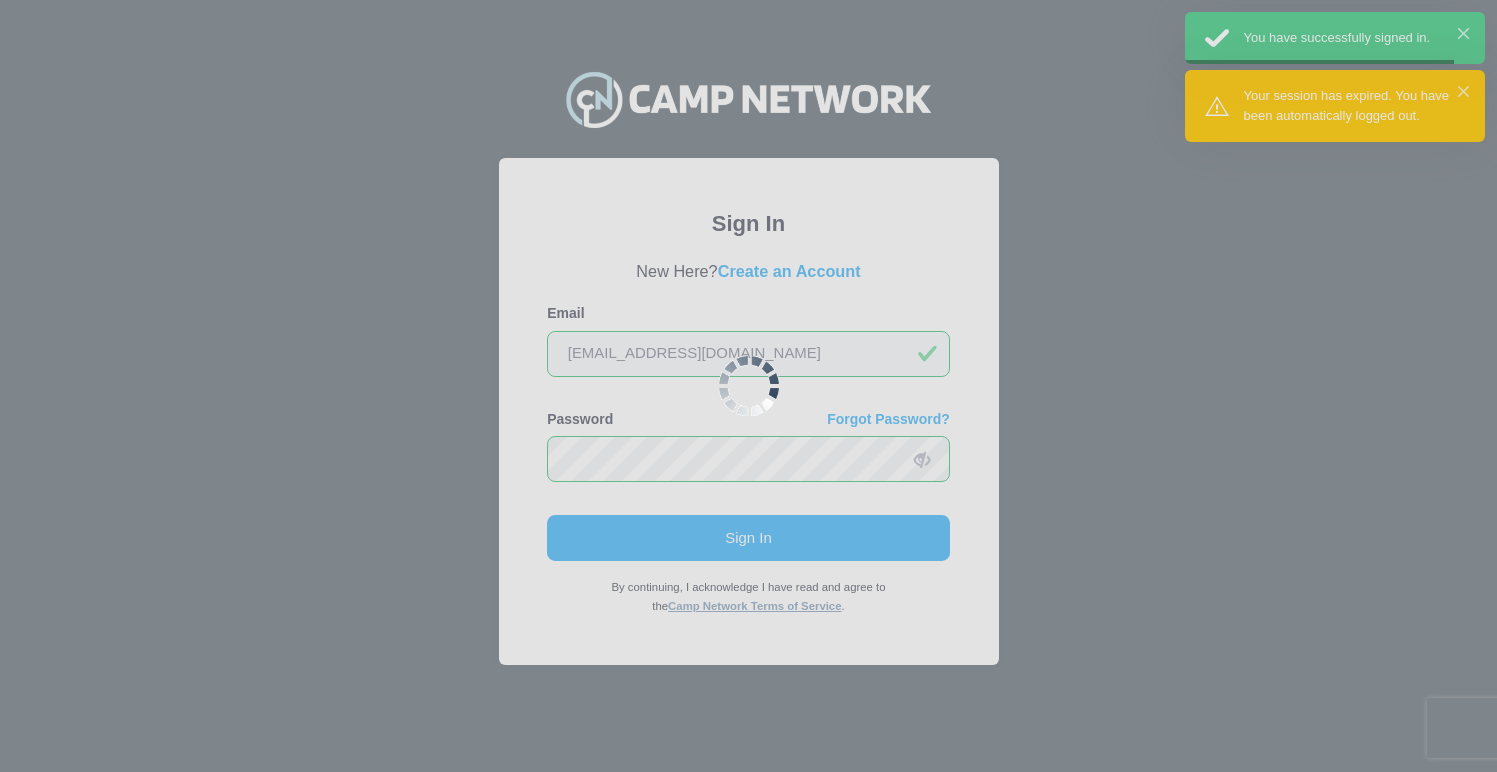 scroll, scrollTop: 0, scrollLeft: 0, axis: both 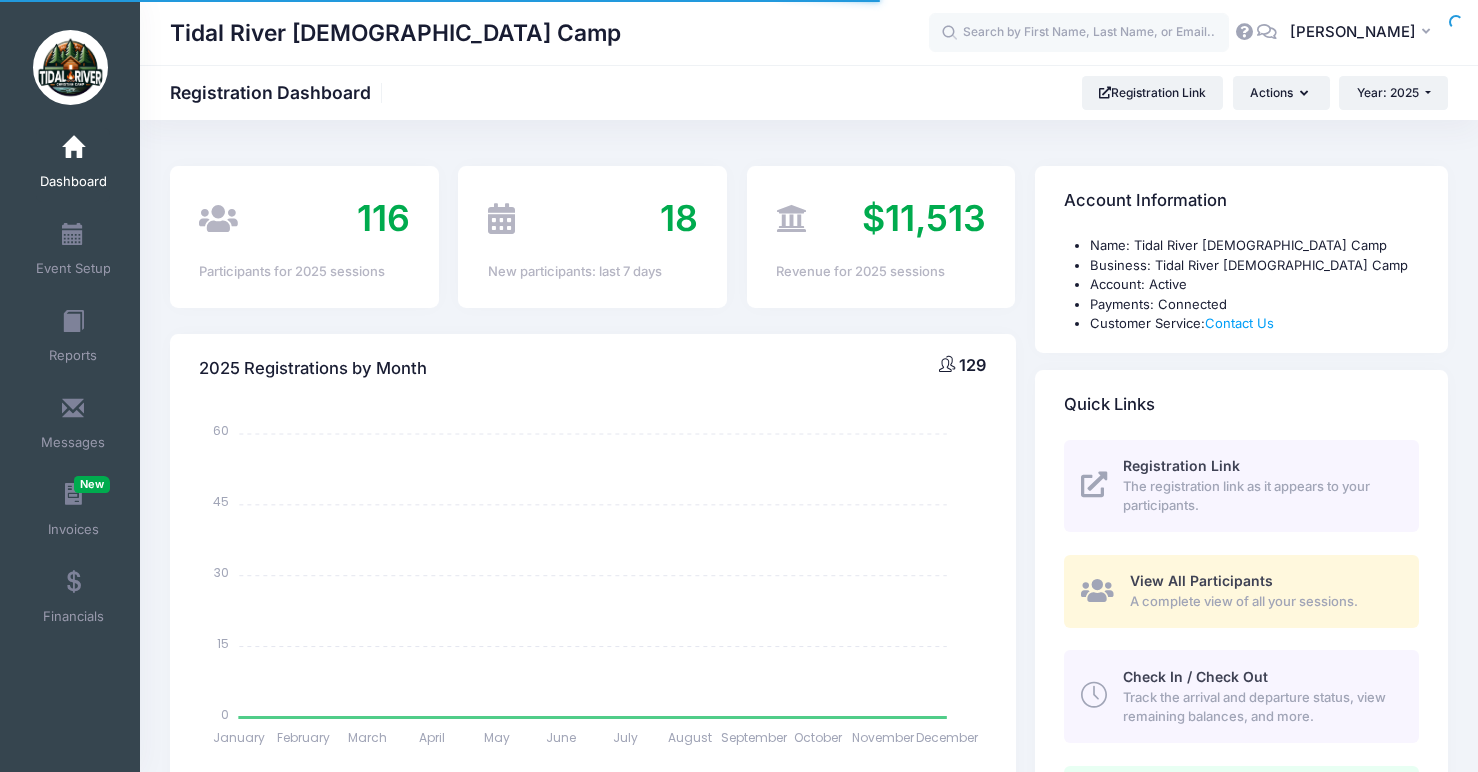 select 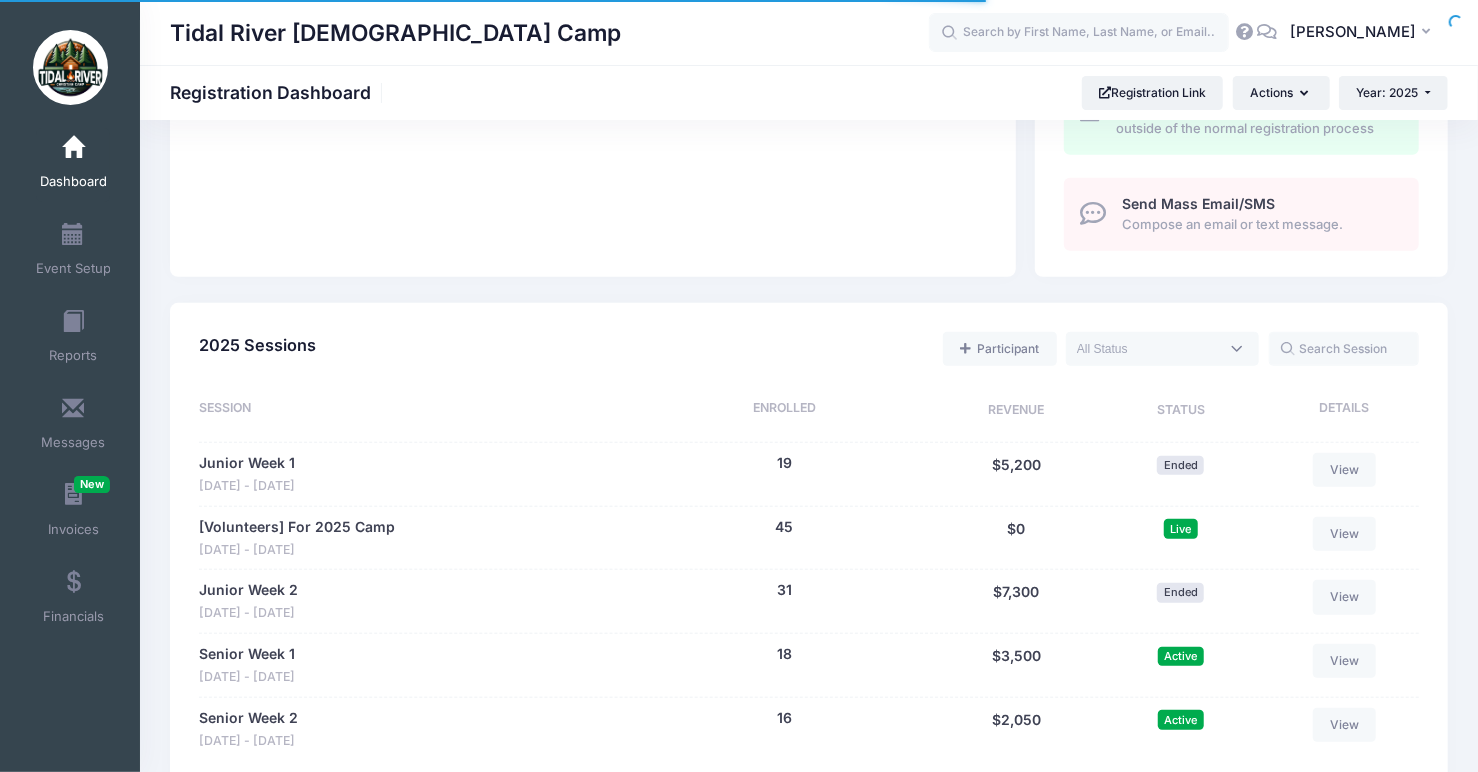 scroll, scrollTop: 928, scrollLeft: 0, axis: vertical 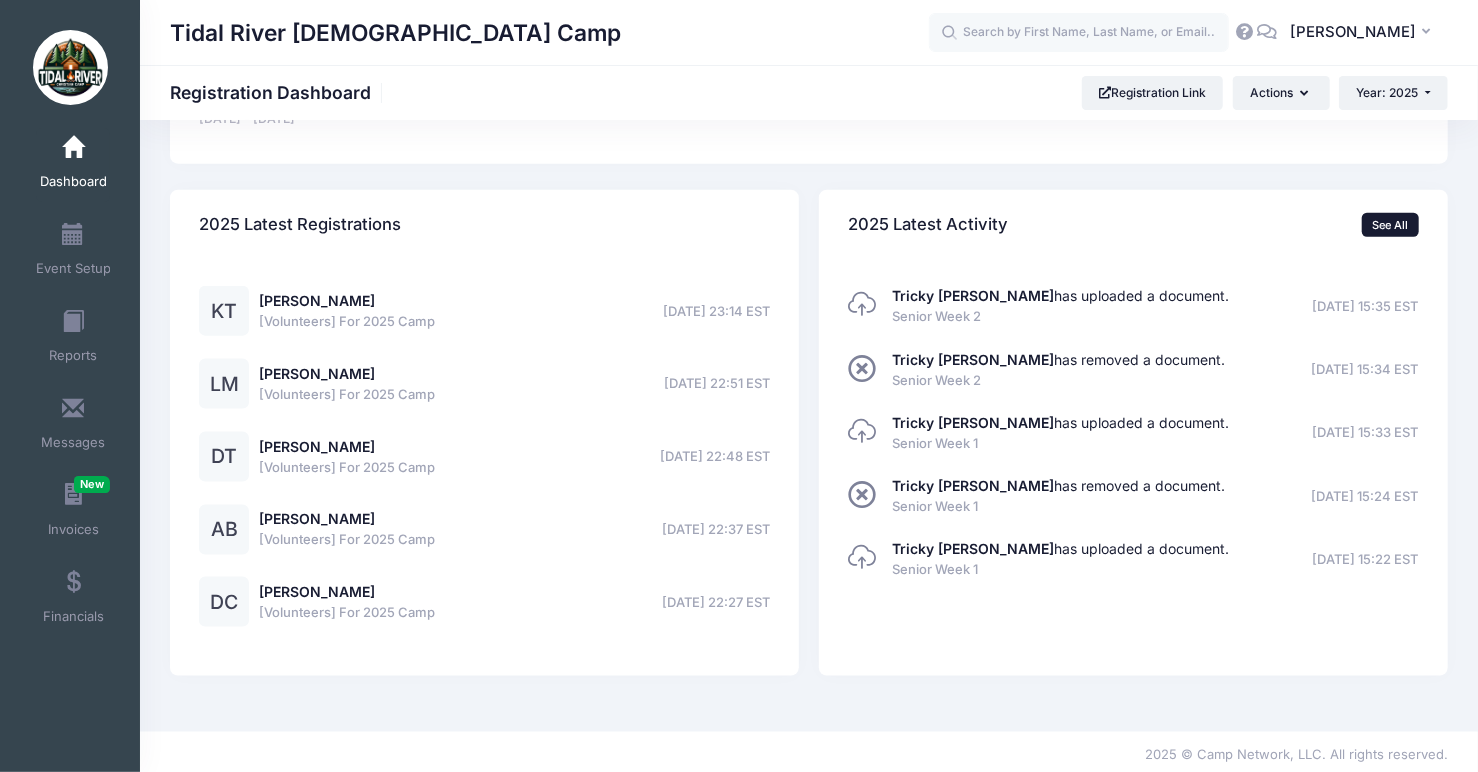 click on "See All" at bounding box center [1390, 225] 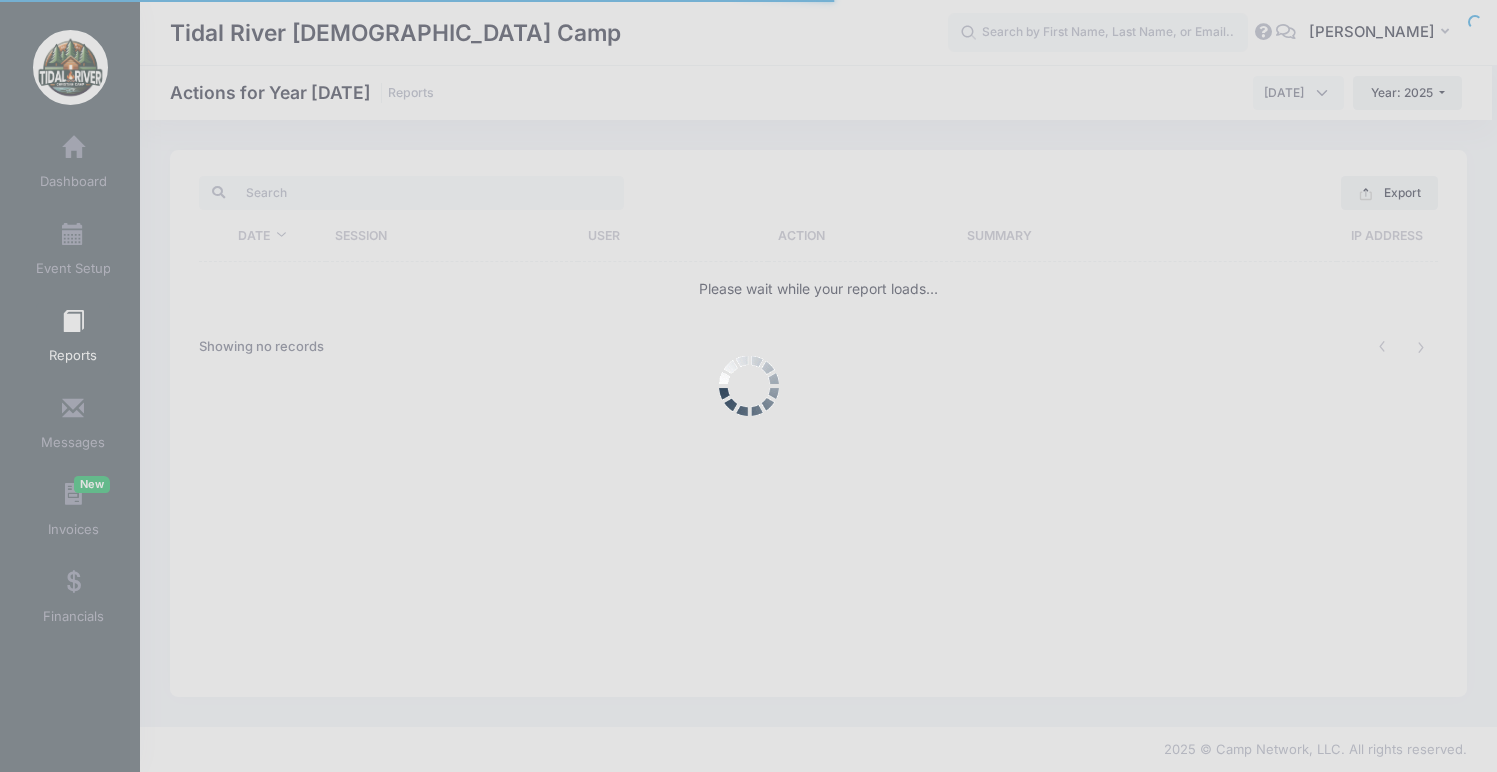scroll, scrollTop: 0, scrollLeft: 0, axis: both 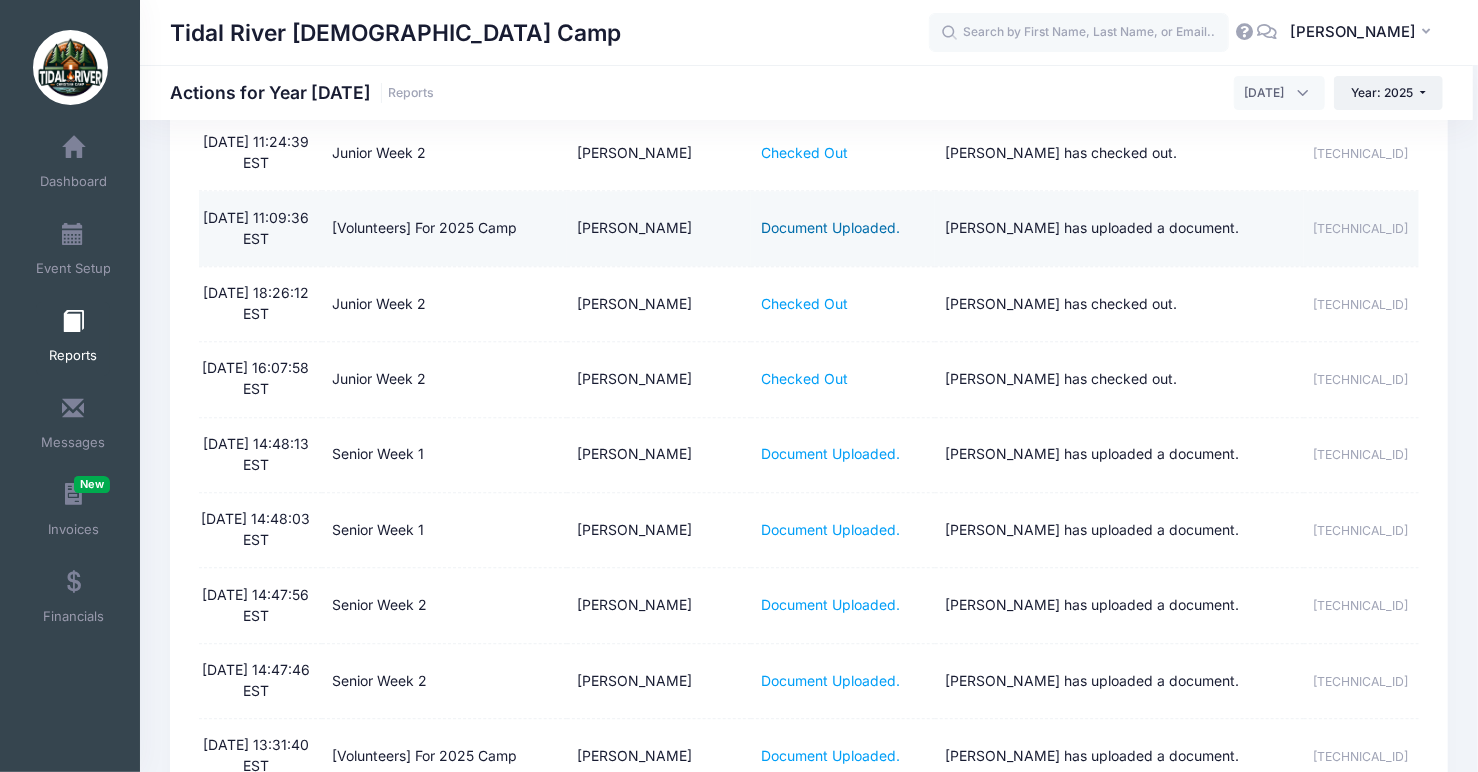 click on "Document Uploaded." at bounding box center [830, 227] 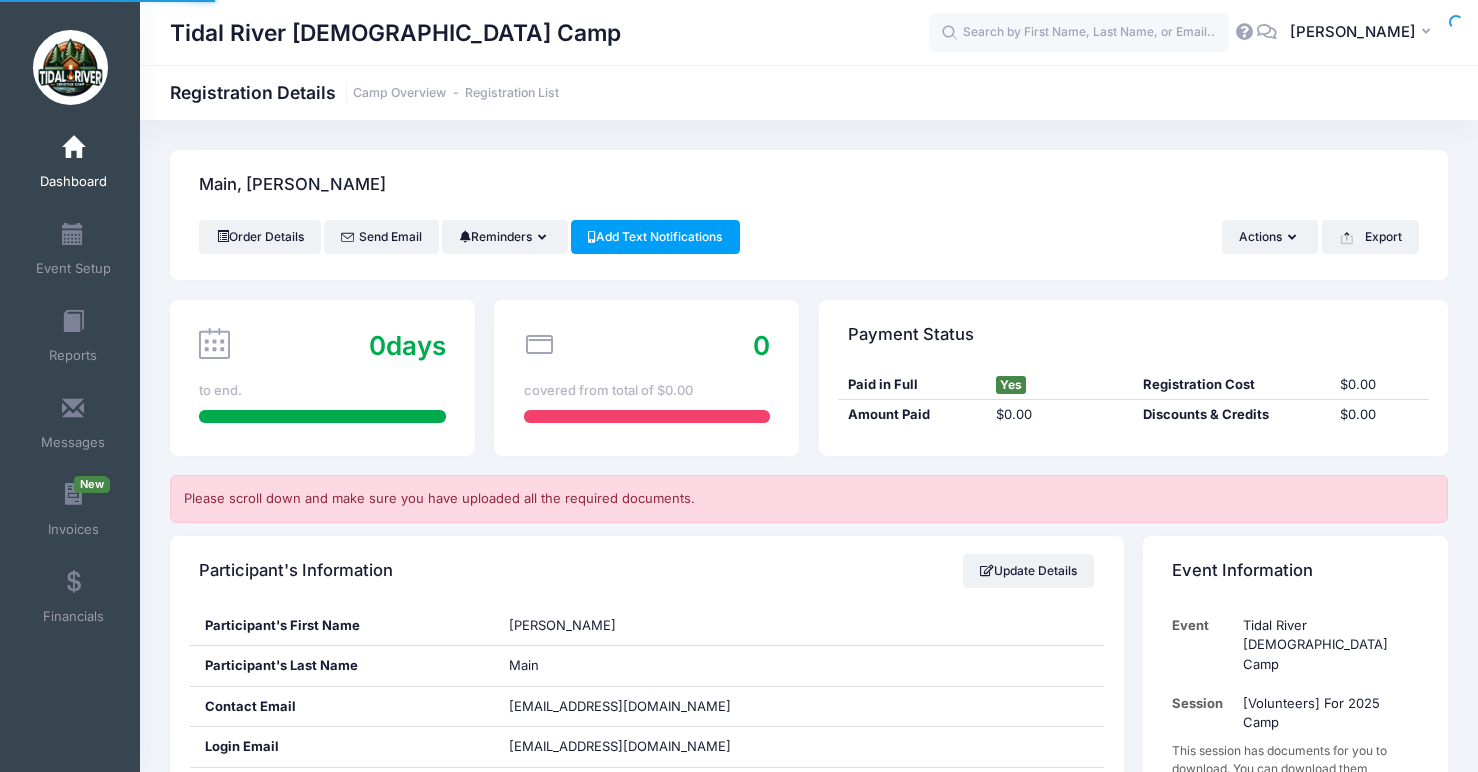 scroll, scrollTop: 0, scrollLeft: 0, axis: both 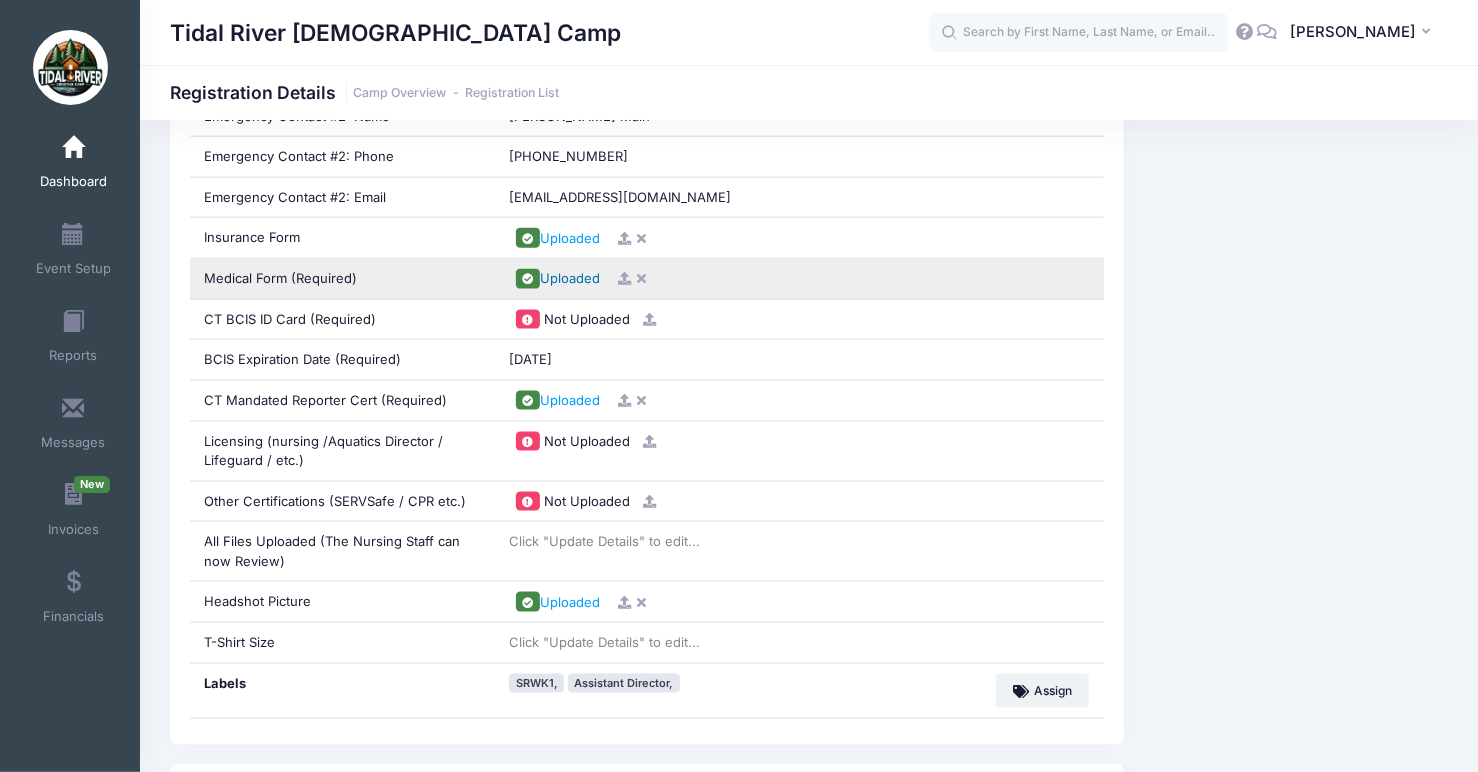 click on "Uploaded" at bounding box center [570, 278] 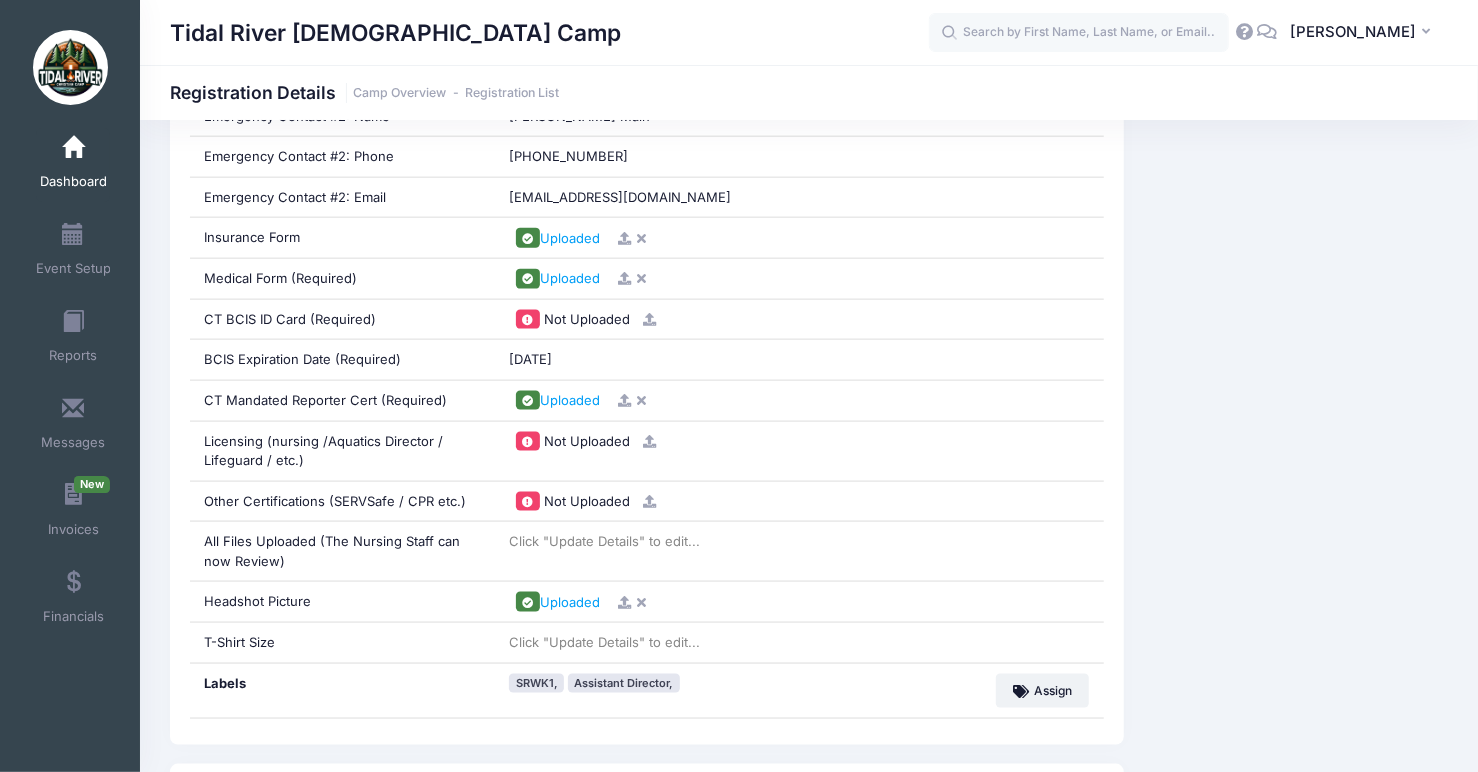 click on "Tidal River Christian Camp
Registration Details
Camp Overview
Registration List" at bounding box center [809, 93] 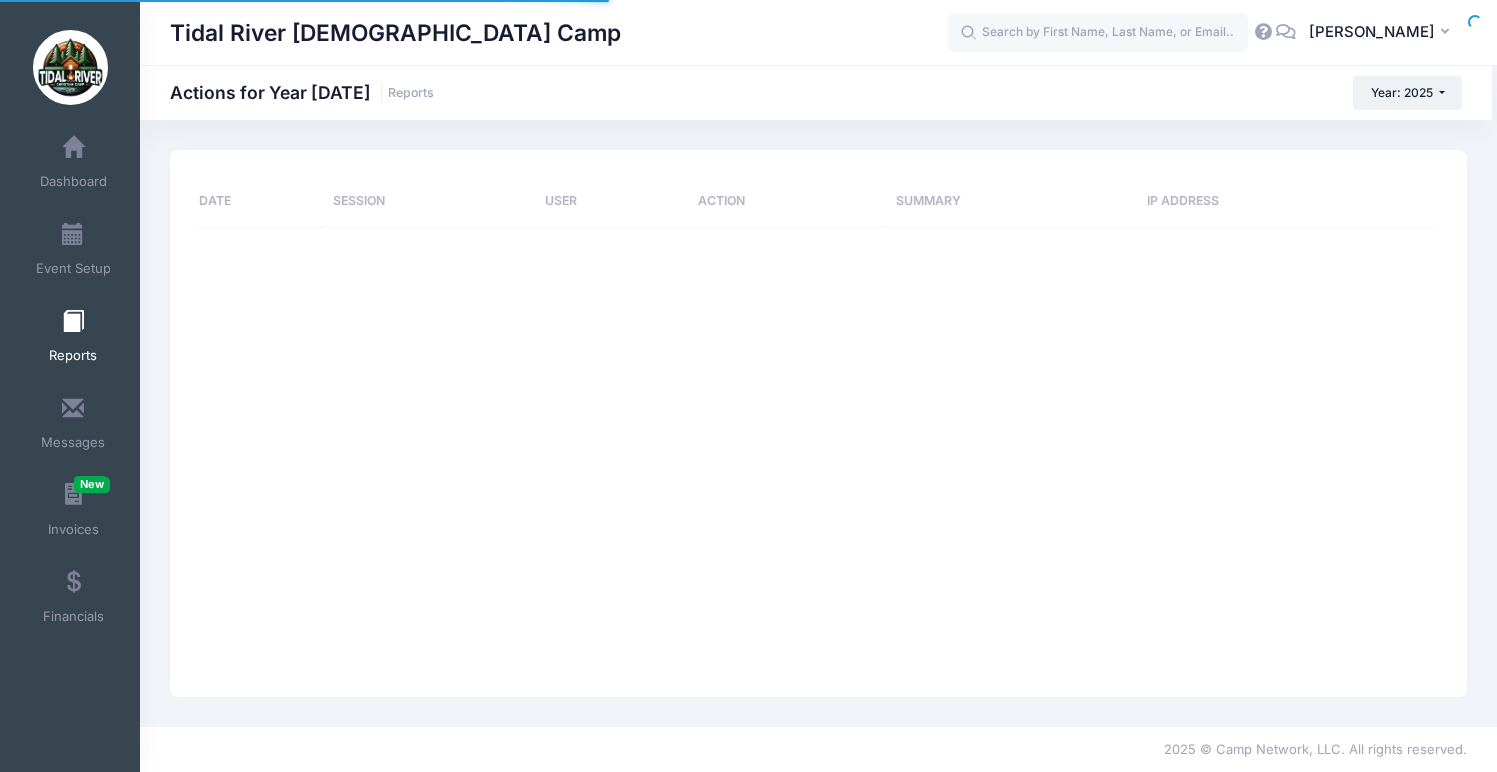 scroll, scrollTop: 0, scrollLeft: 0, axis: both 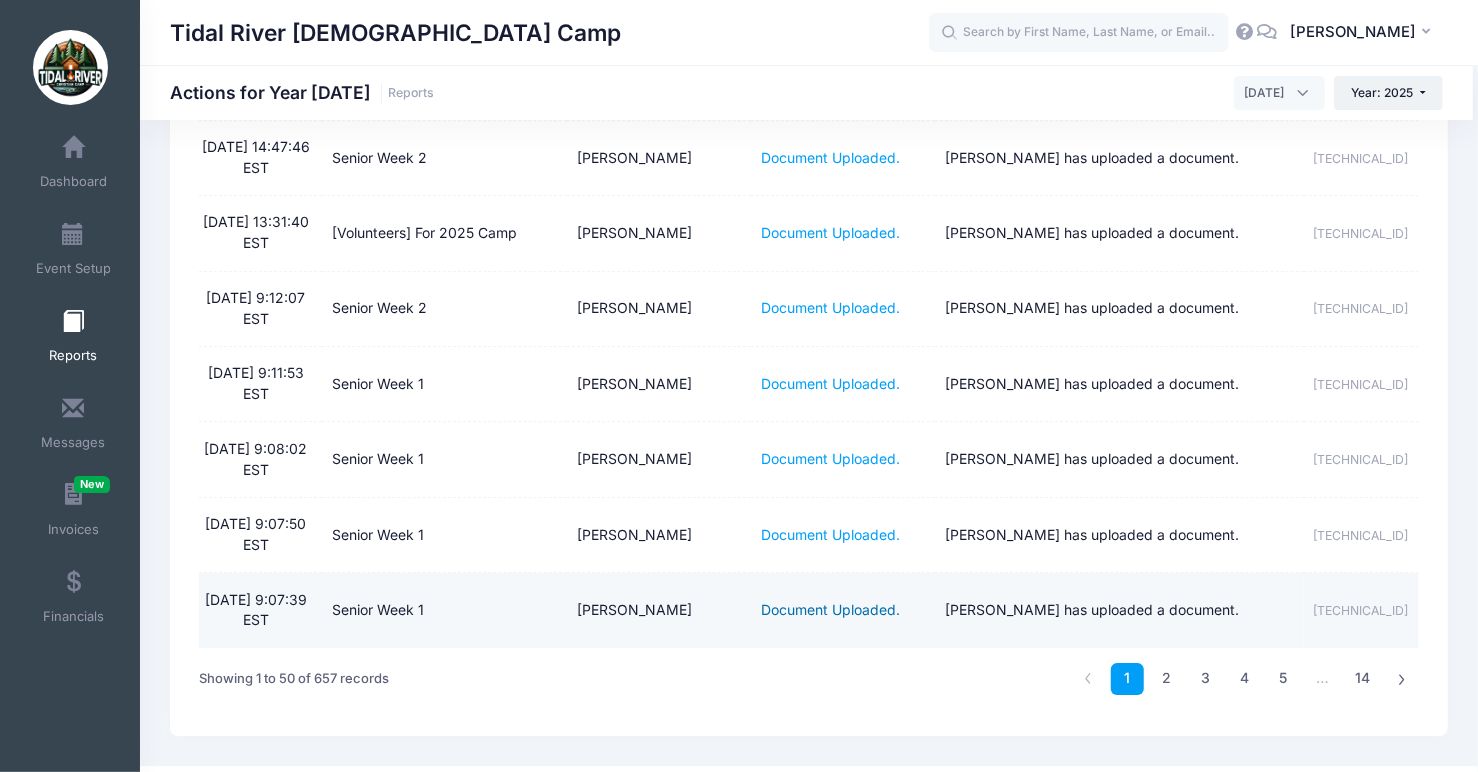 click on "Document Uploaded." at bounding box center (830, 609) 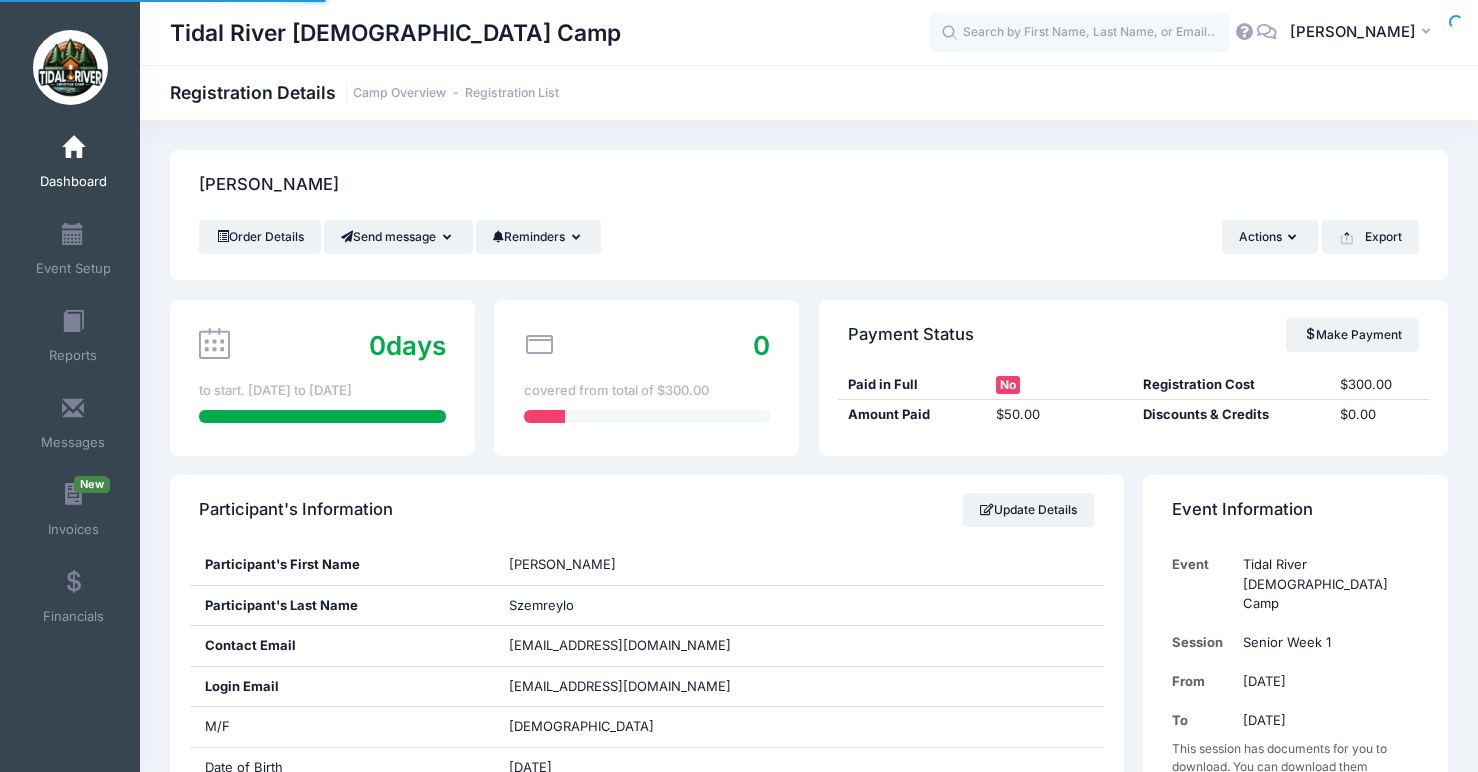 scroll, scrollTop: 0, scrollLeft: 0, axis: both 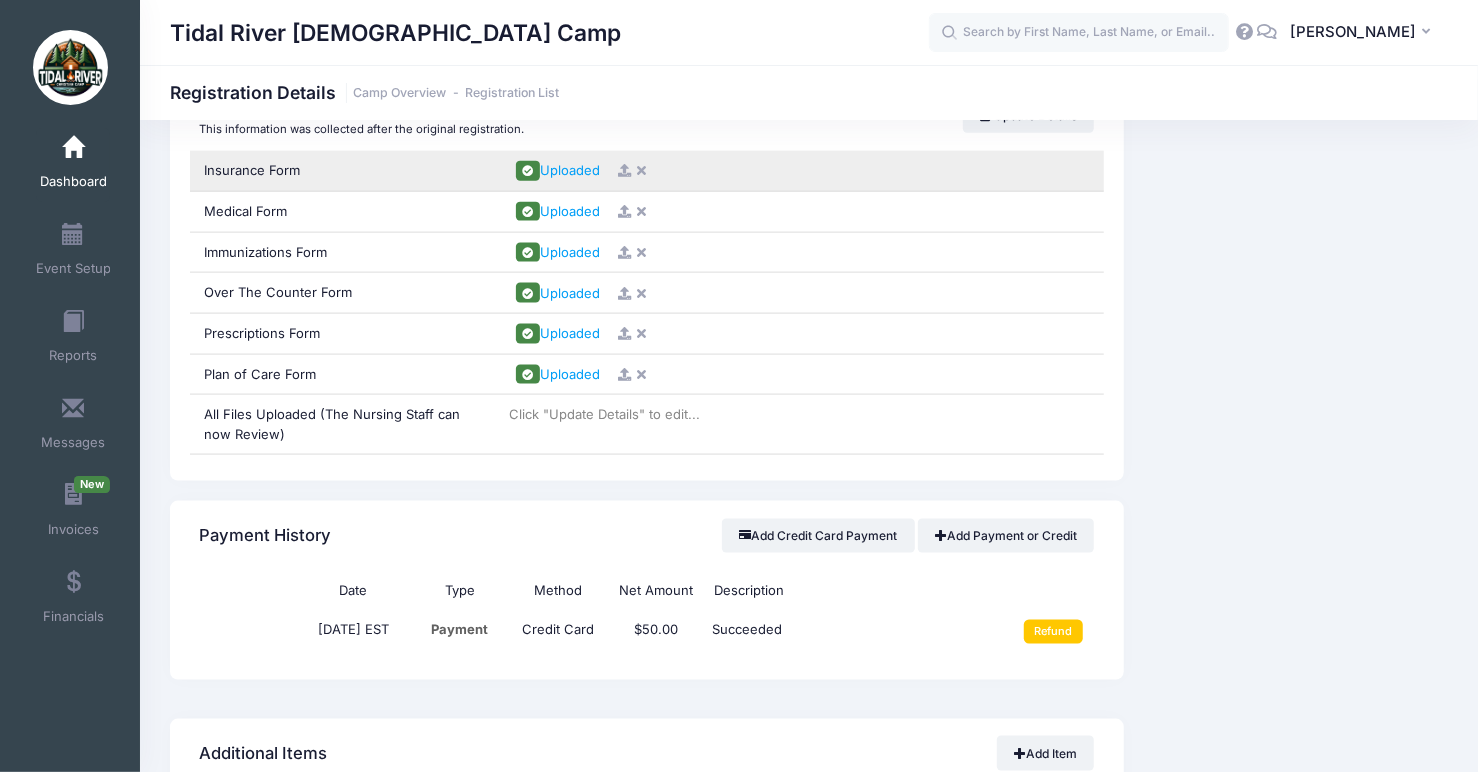 click on "Uploaded" at bounding box center (799, 171) 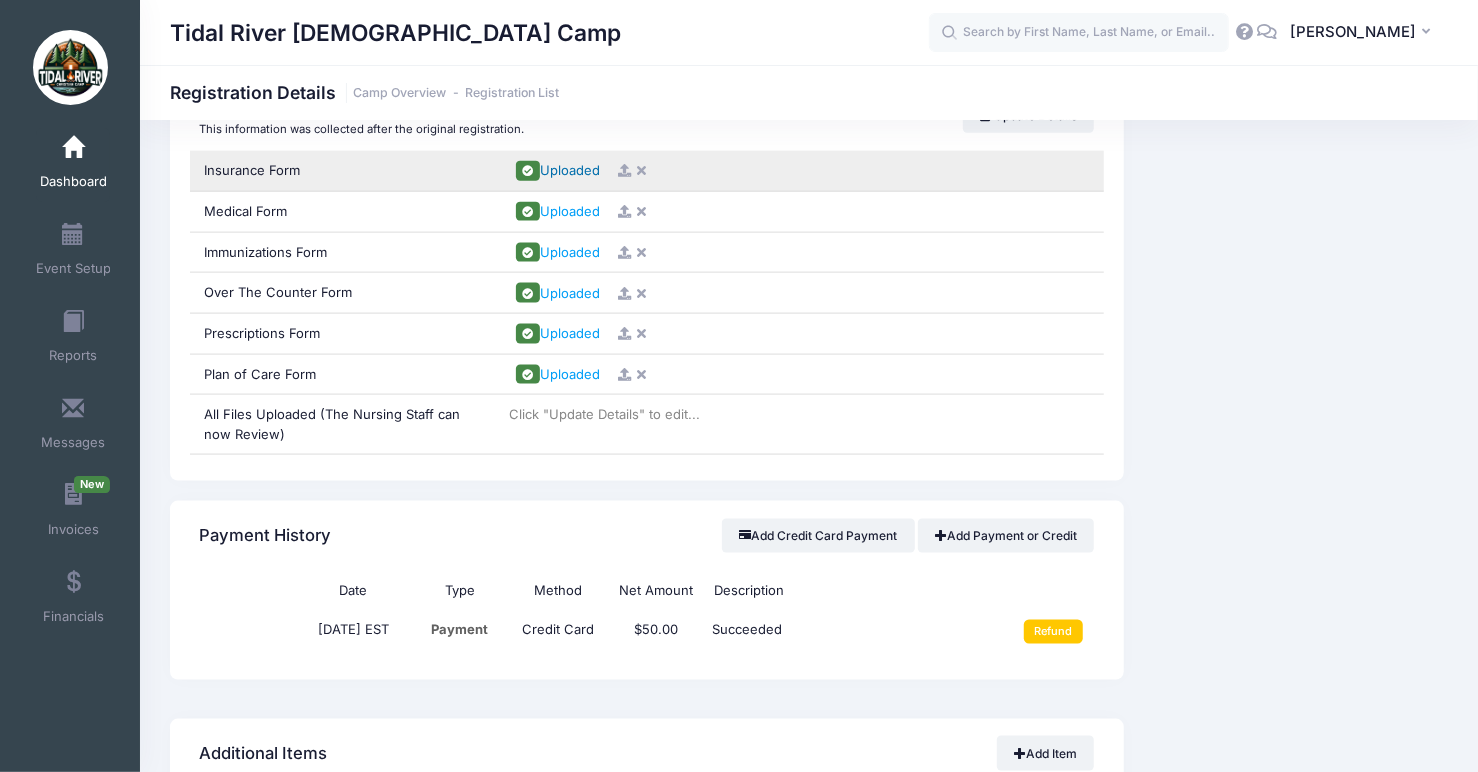 click on "Uploaded" at bounding box center (570, 170) 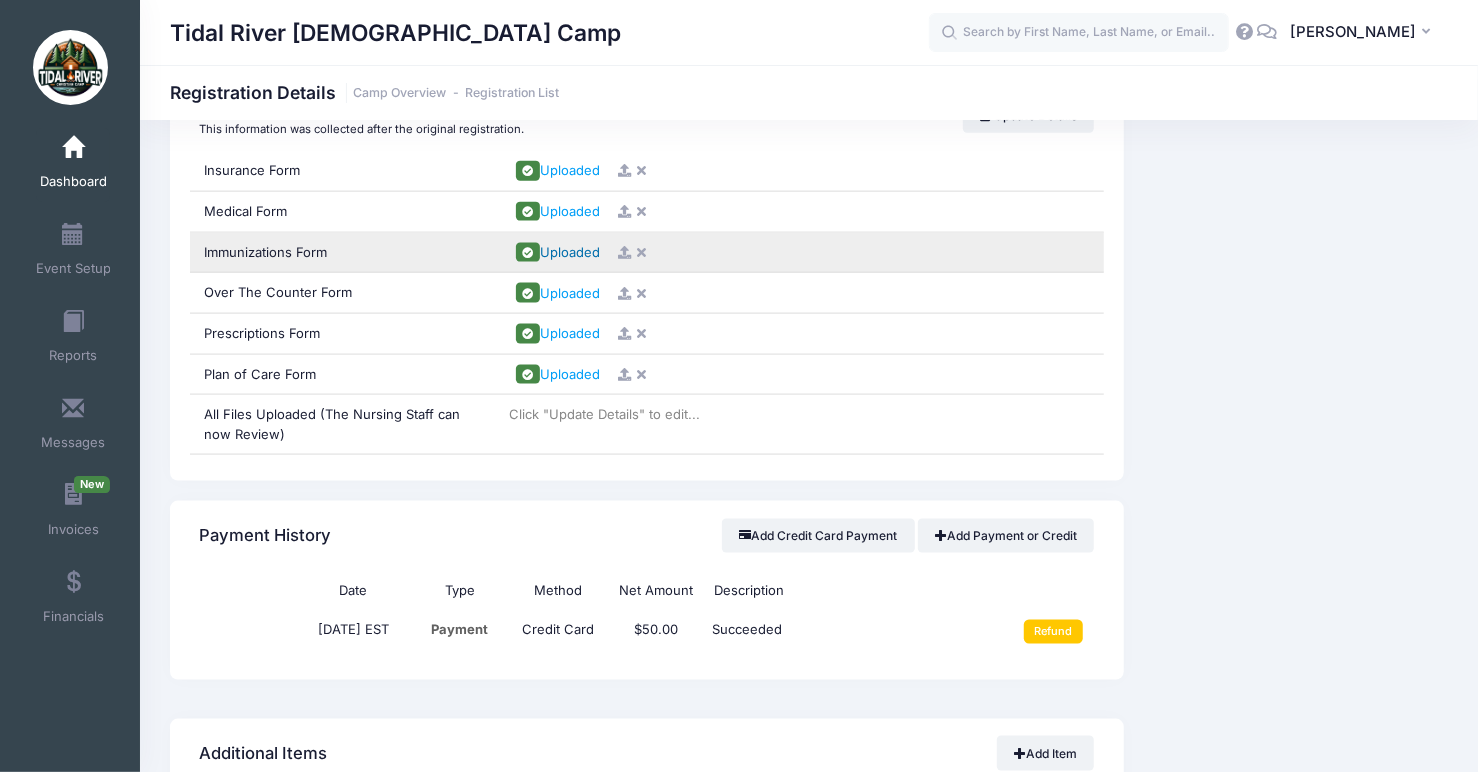 click on "Uploaded" at bounding box center (570, 252) 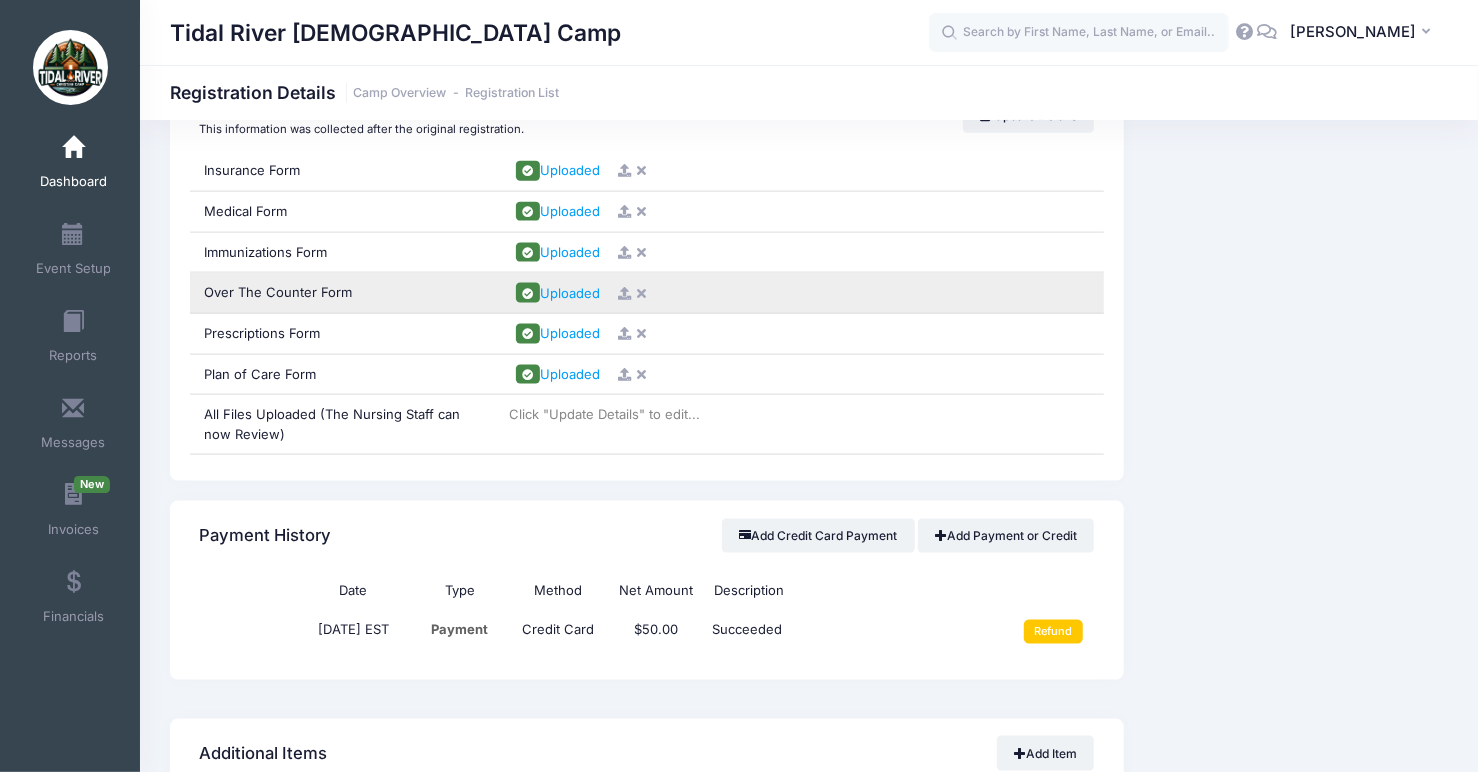 click on "Uploaded" at bounding box center (799, 293) 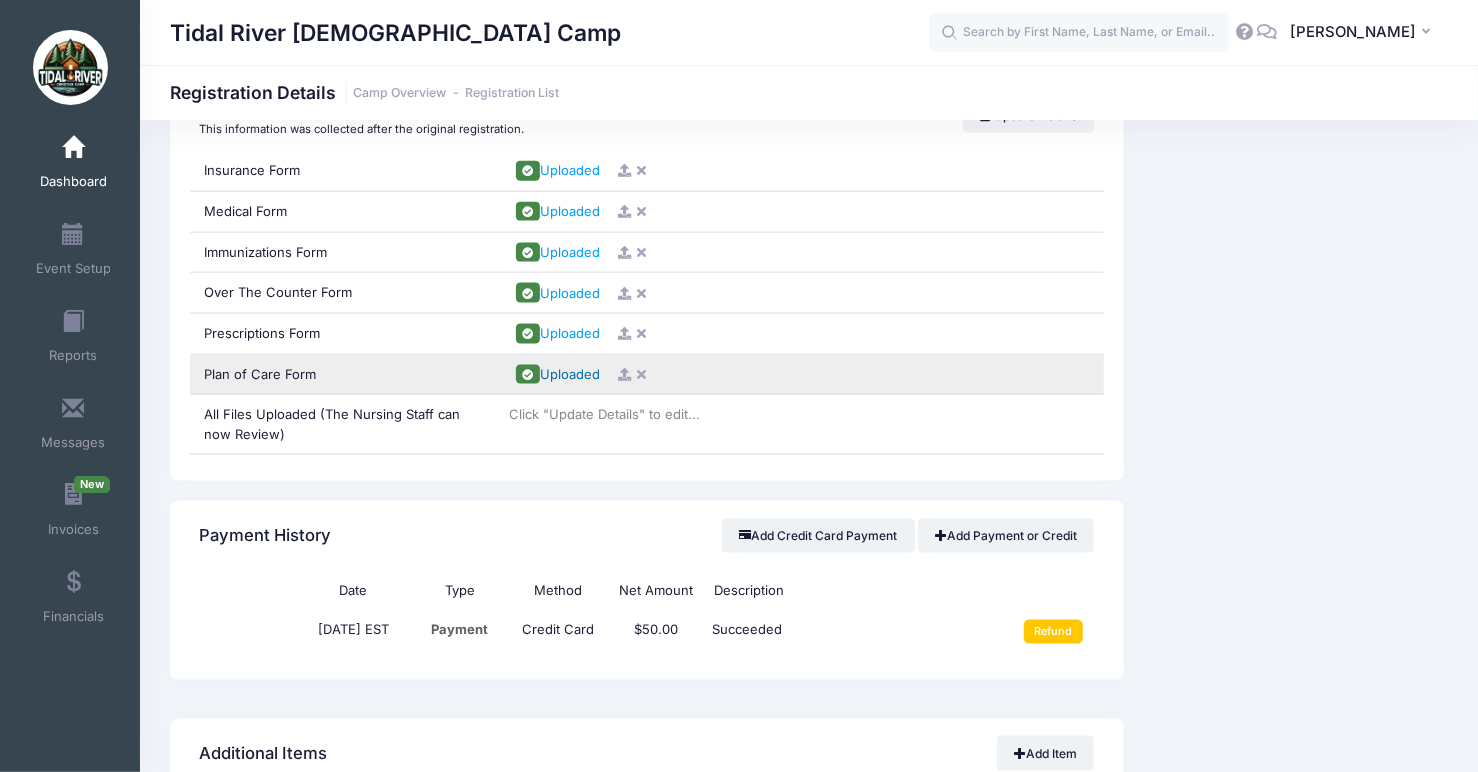 click on "Uploaded" at bounding box center (570, 374) 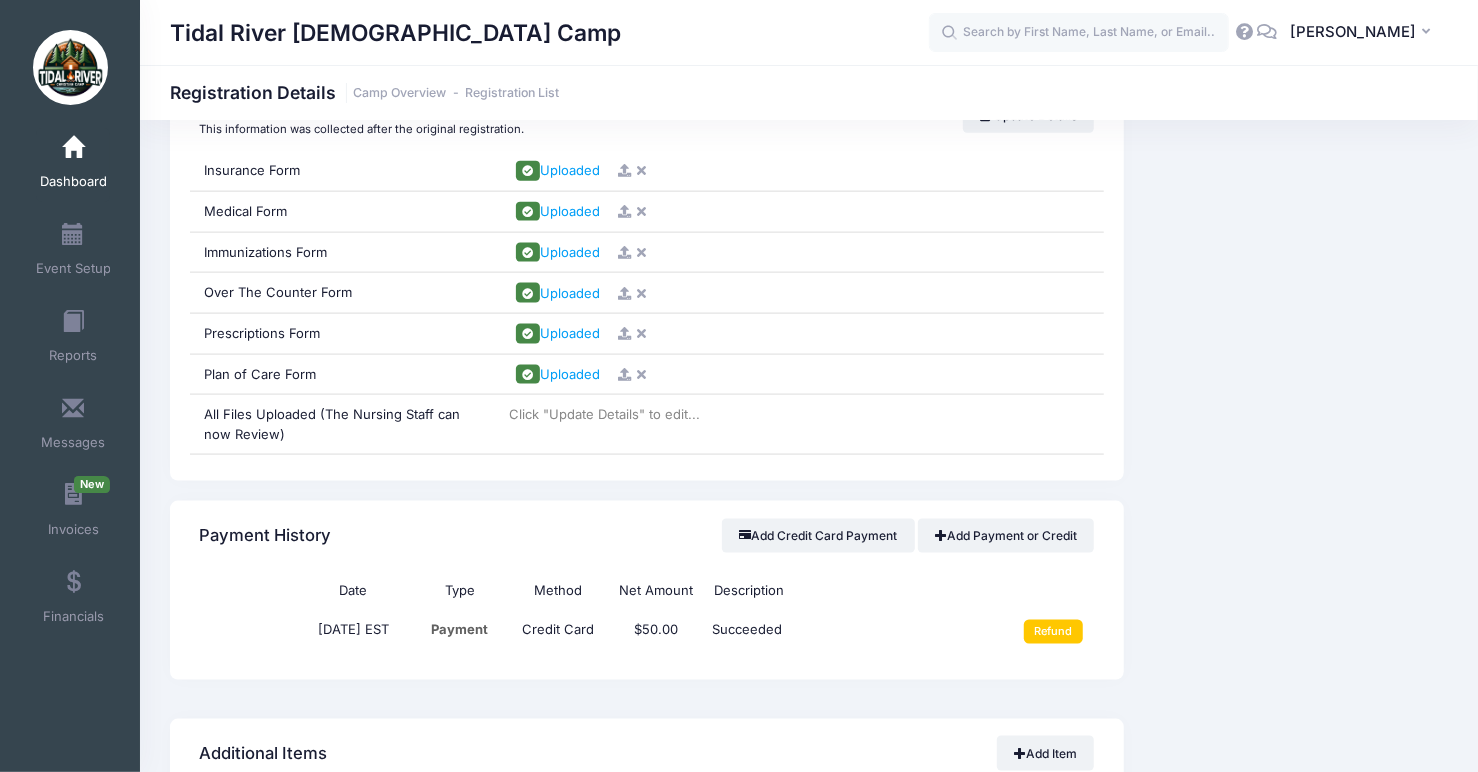 click on "Event Information
Event
Tidal River Christian Camp
Session
Senior Week 1
From
Jul 13th
To
Jul 18th
This session has documents for you to download. You can download them from  here" at bounding box center (1295, 444) 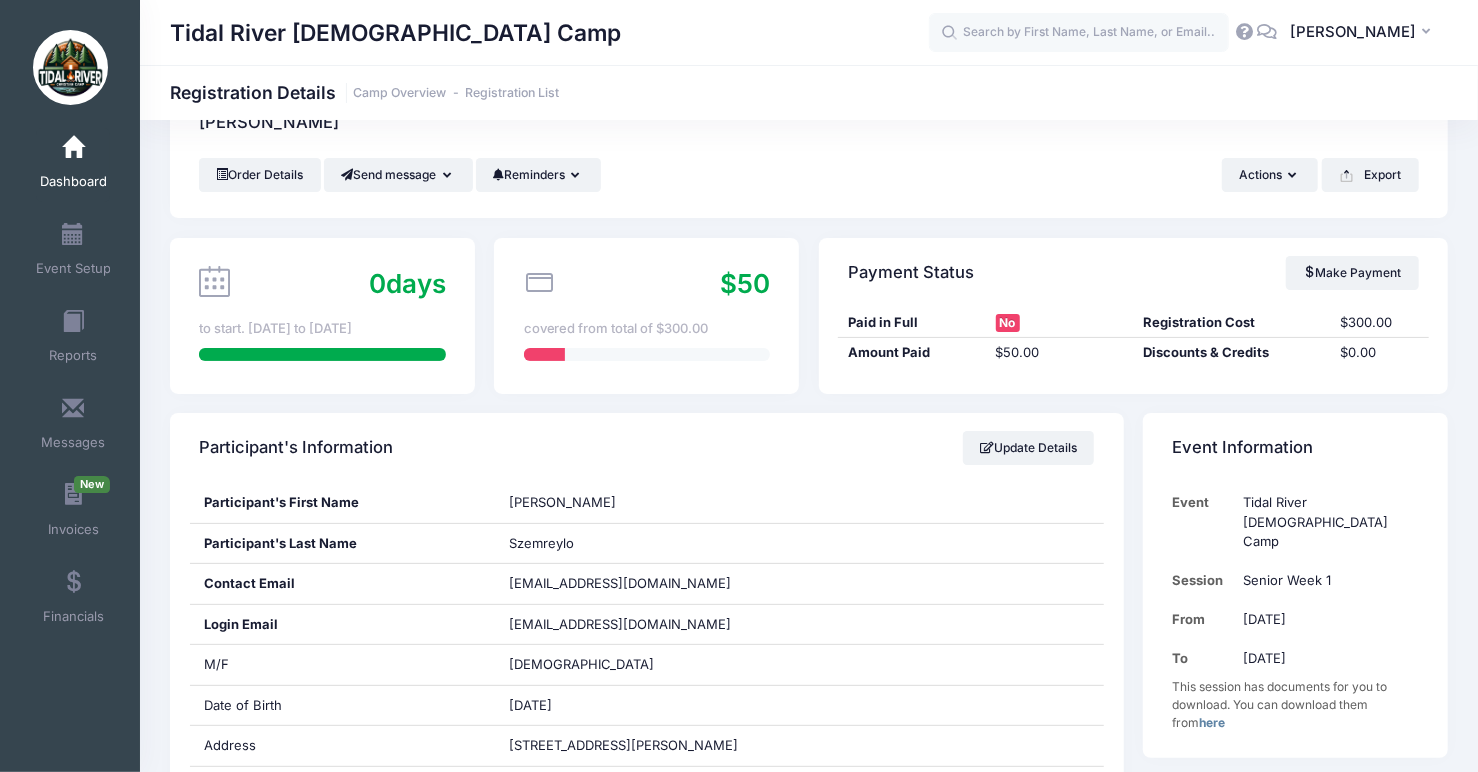 scroll, scrollTop: 0, scrollLeft: 0, axis: both 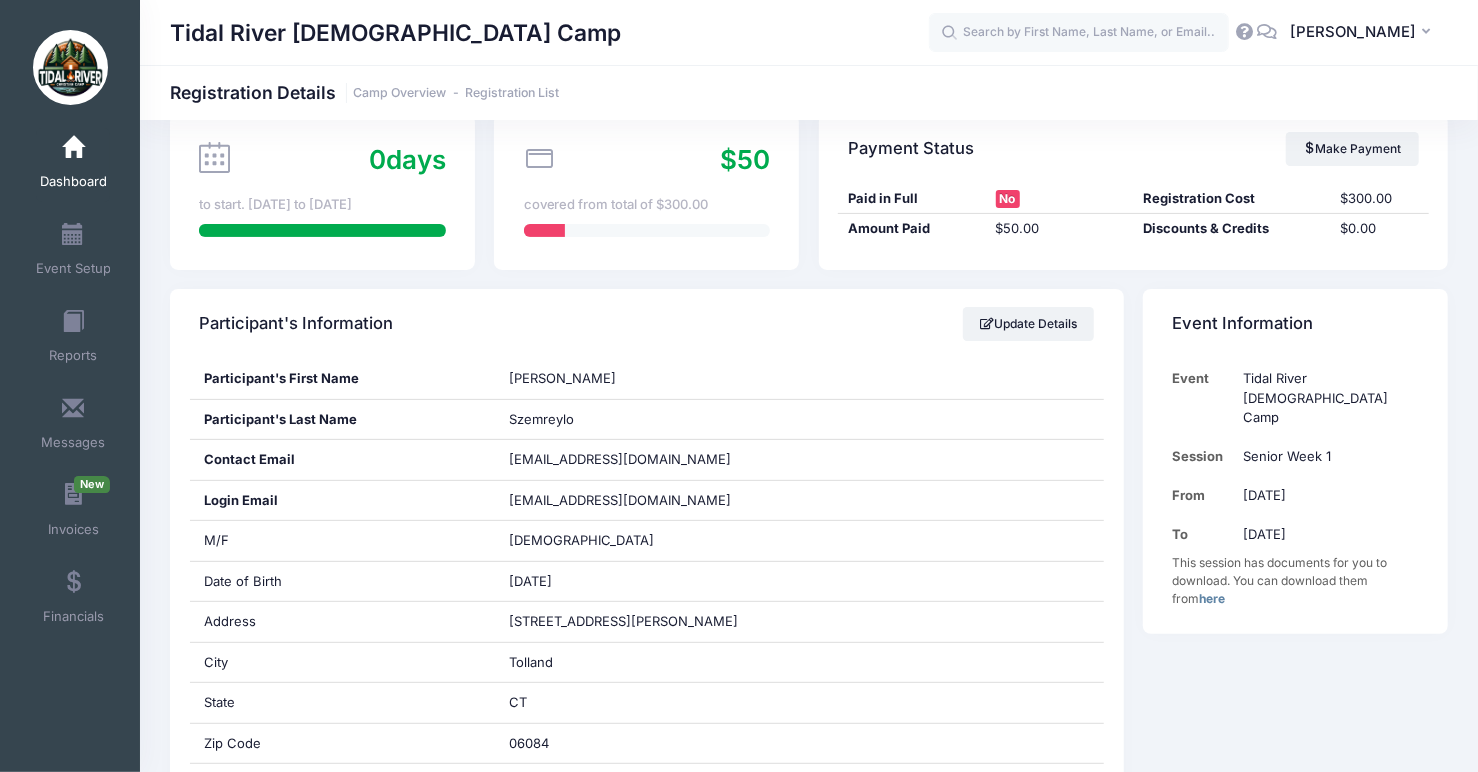 click on "Dashboard" at bounding box center (73, 165) 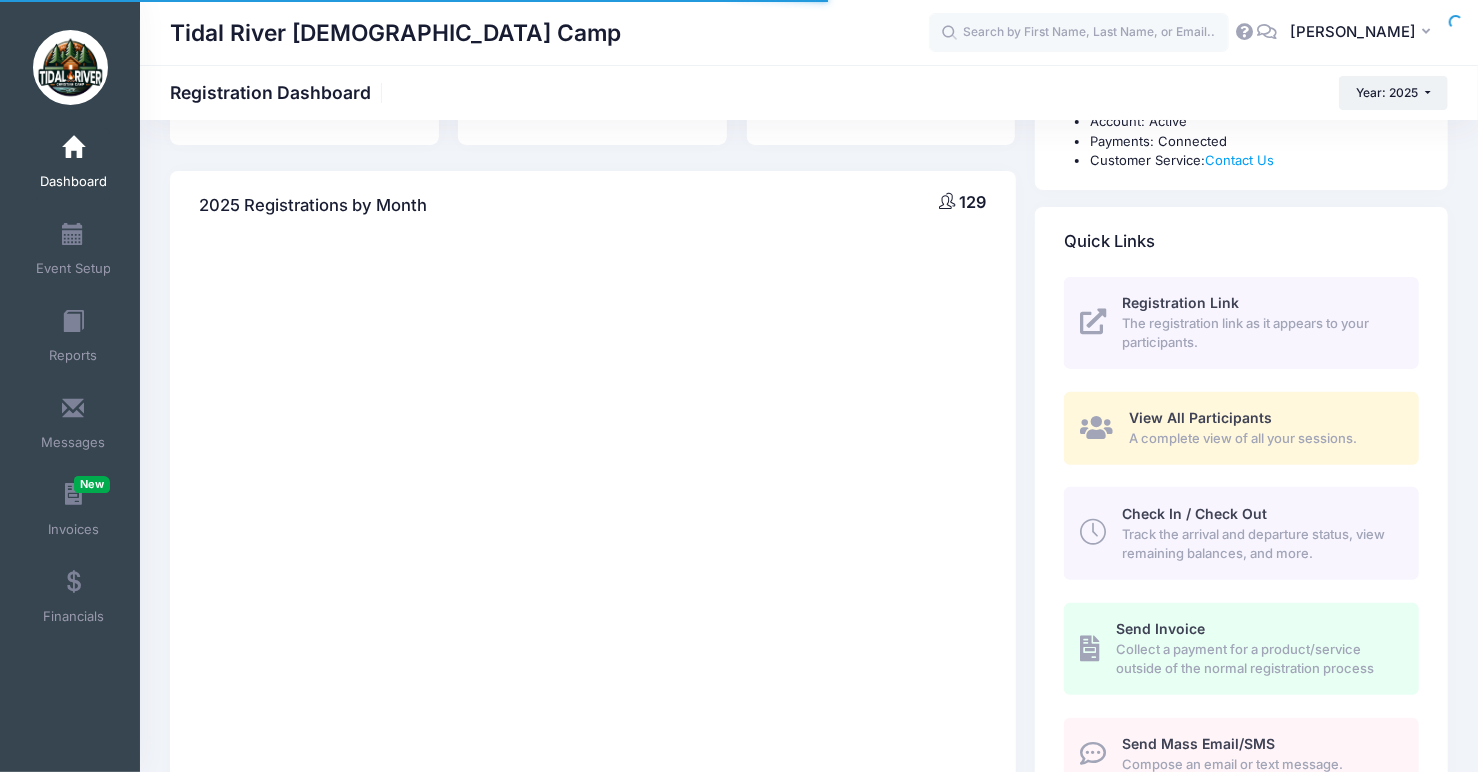 scroll, scrollTop: 170, scrollLeft: 0, axis: vertical 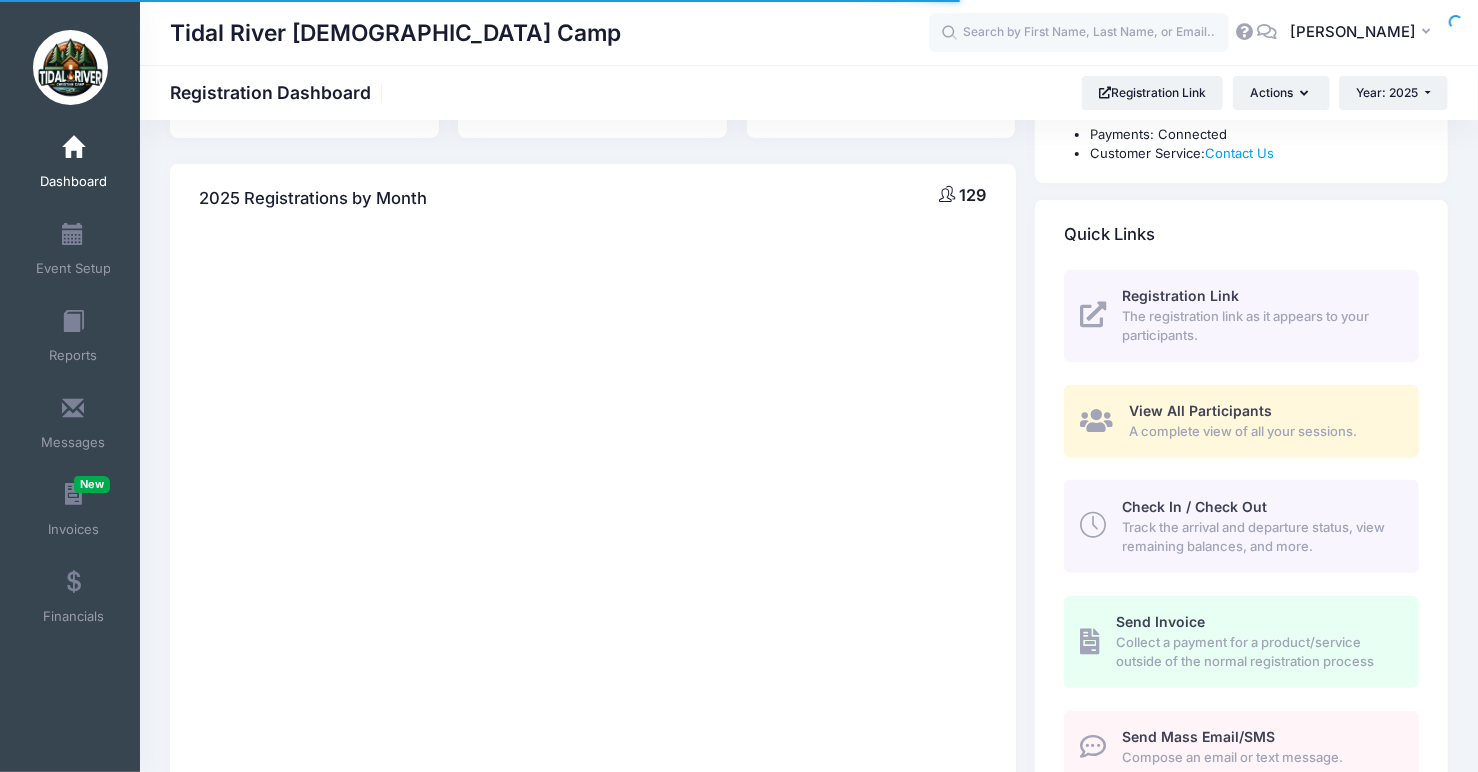 select 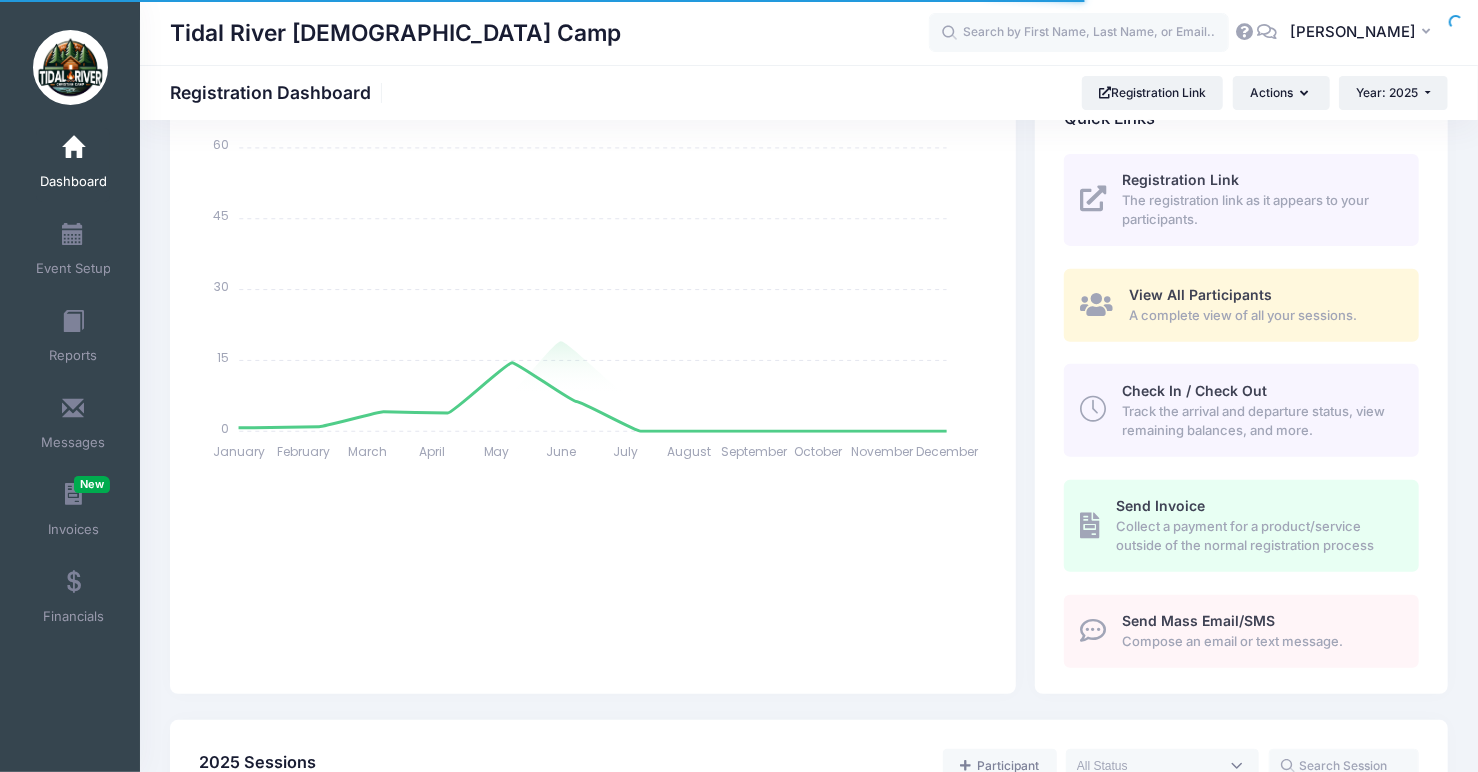scroll, scrollTop: 0, scrollLeft: 0, axis: both 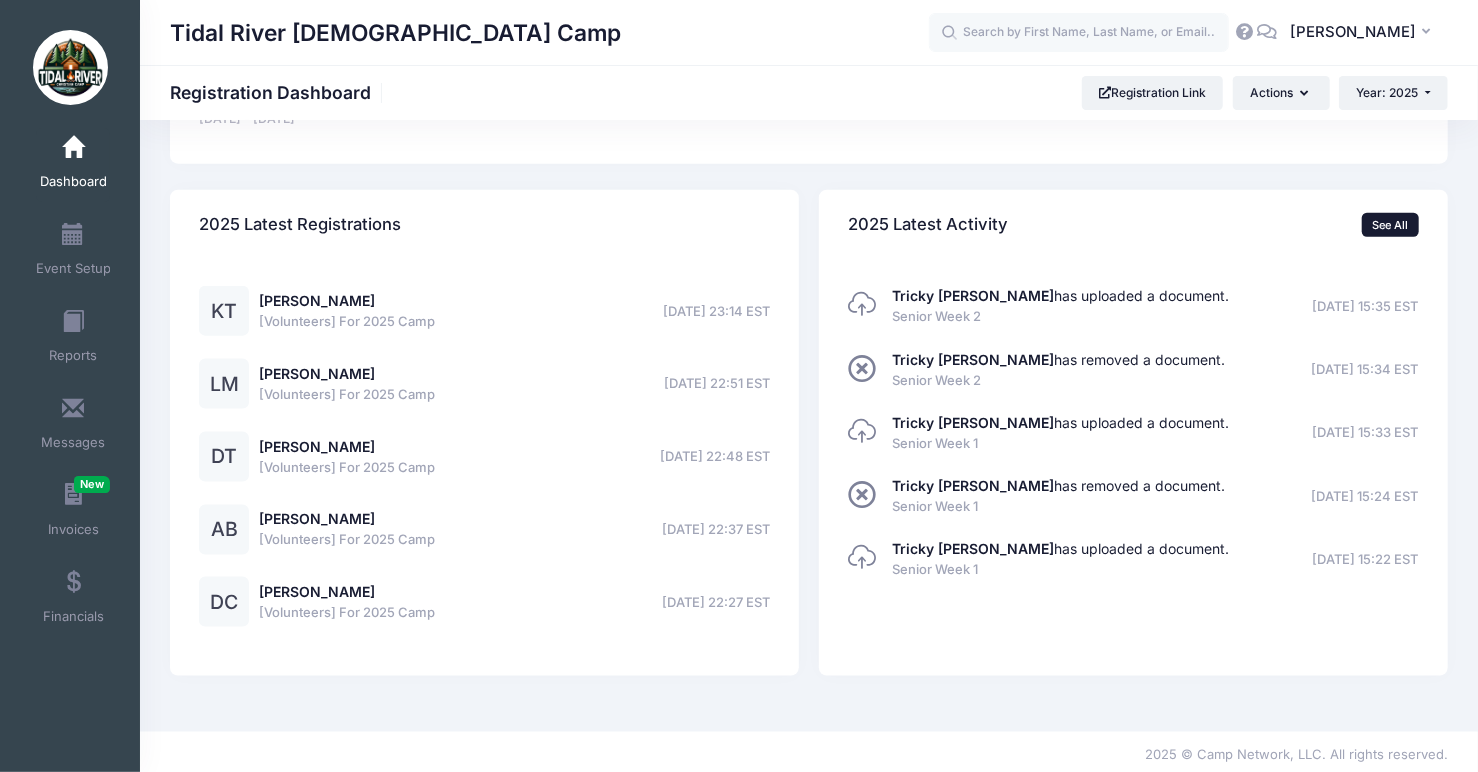 click on "See All" at bounding box center (1390, 225) 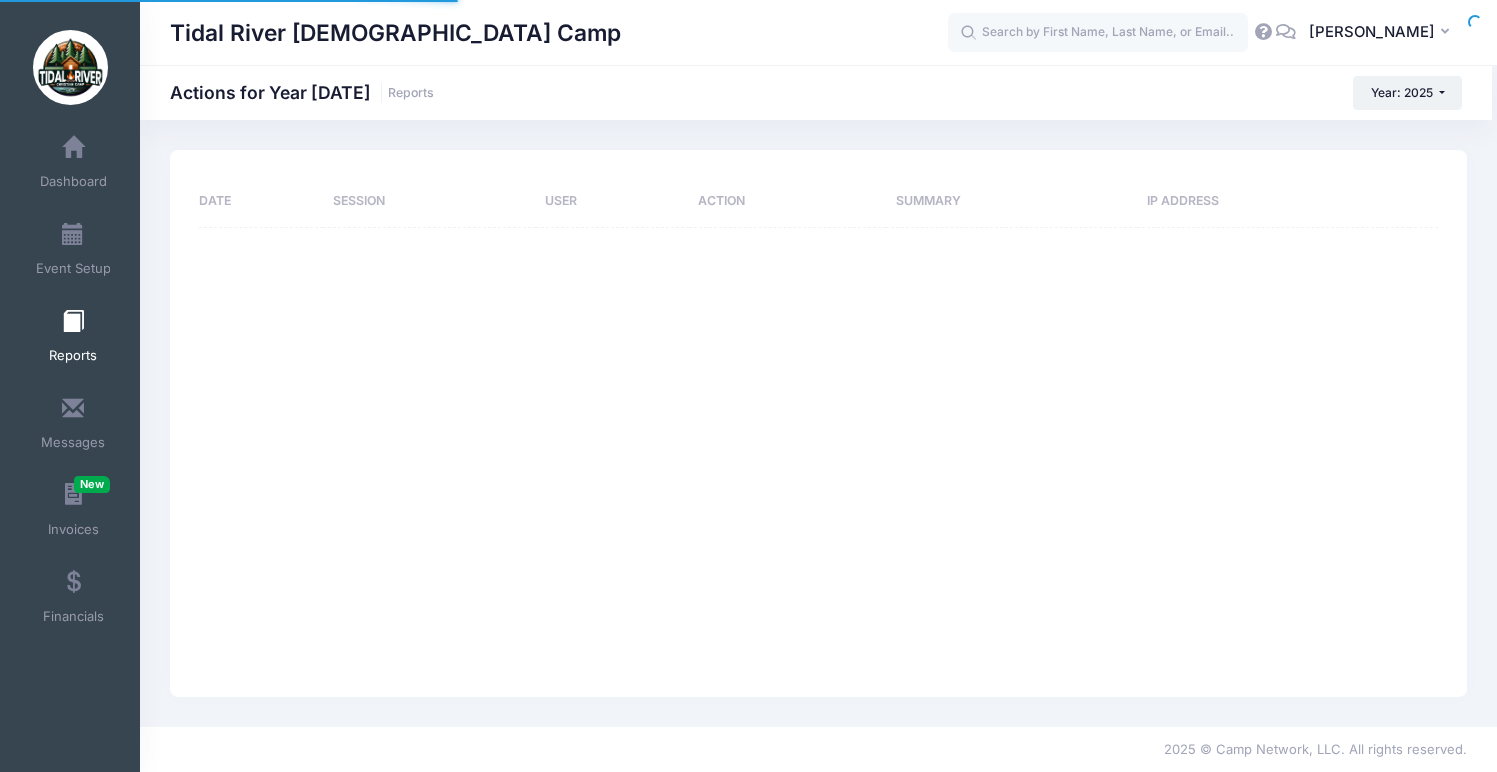 scroll, scrollTop: 0, scrollLeft: 0, axis: both 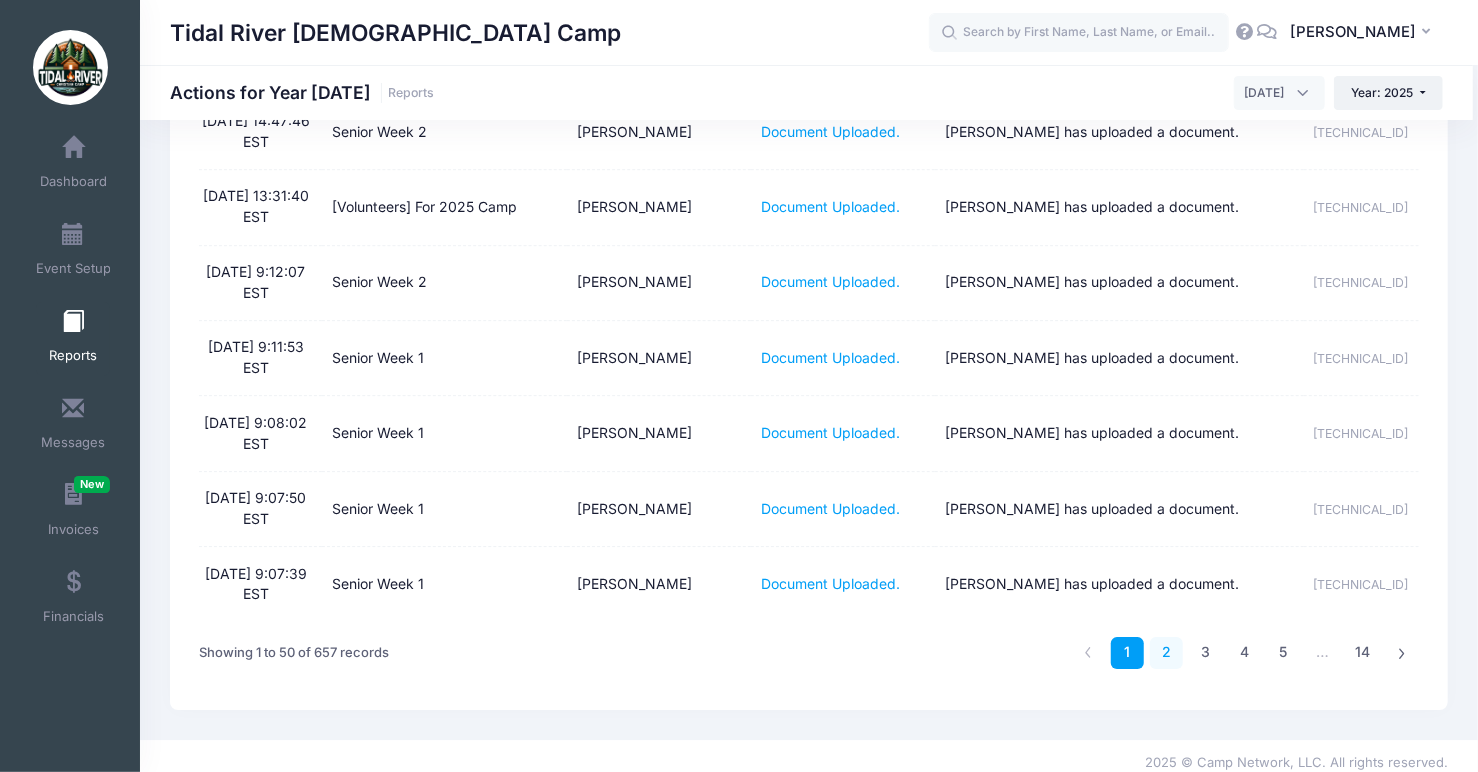 click on "2" at bounding box center [1166, 653] 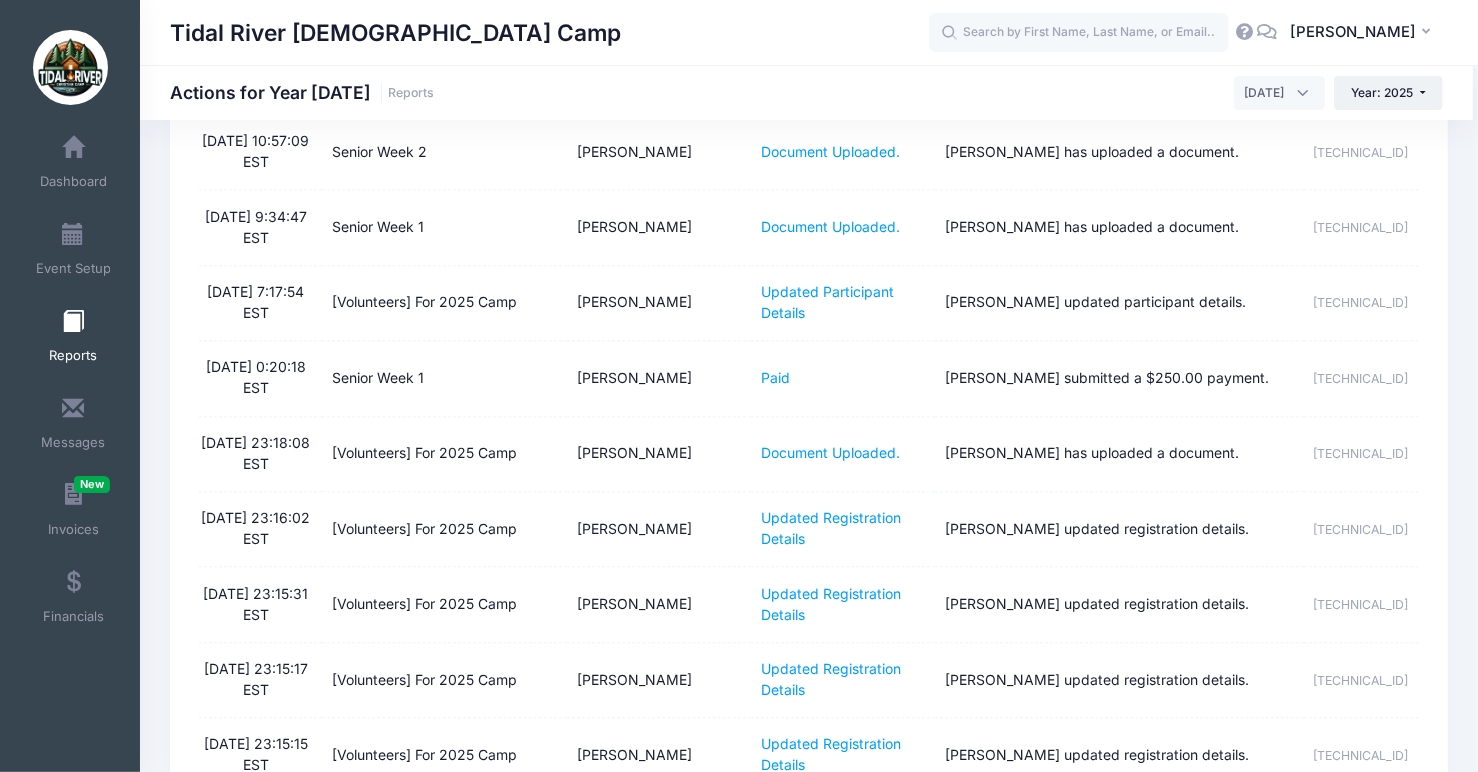 scroll, scrollTop: 2505, scrollLeft: 0, axis: vertical 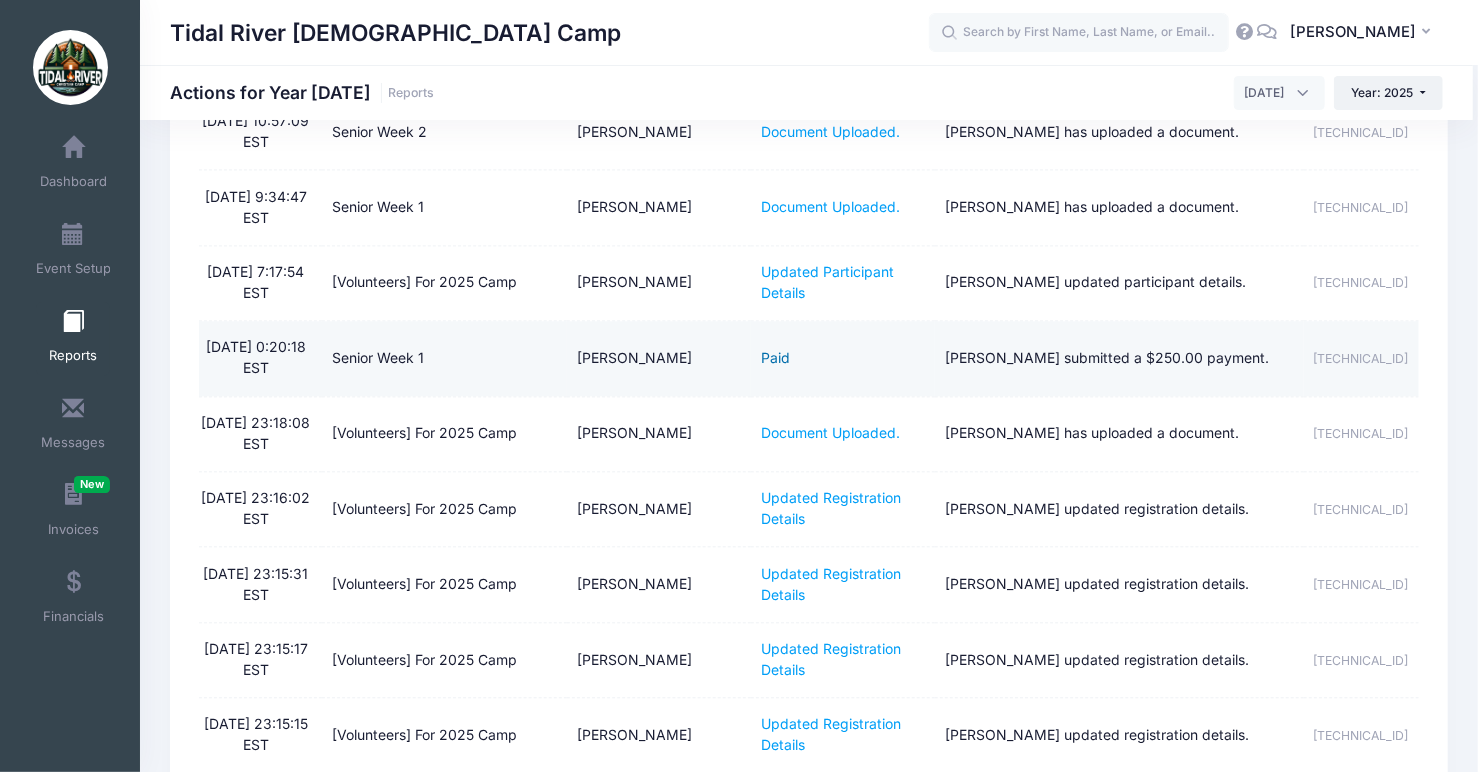 click on "Paid" at bounding box center [775, 357] 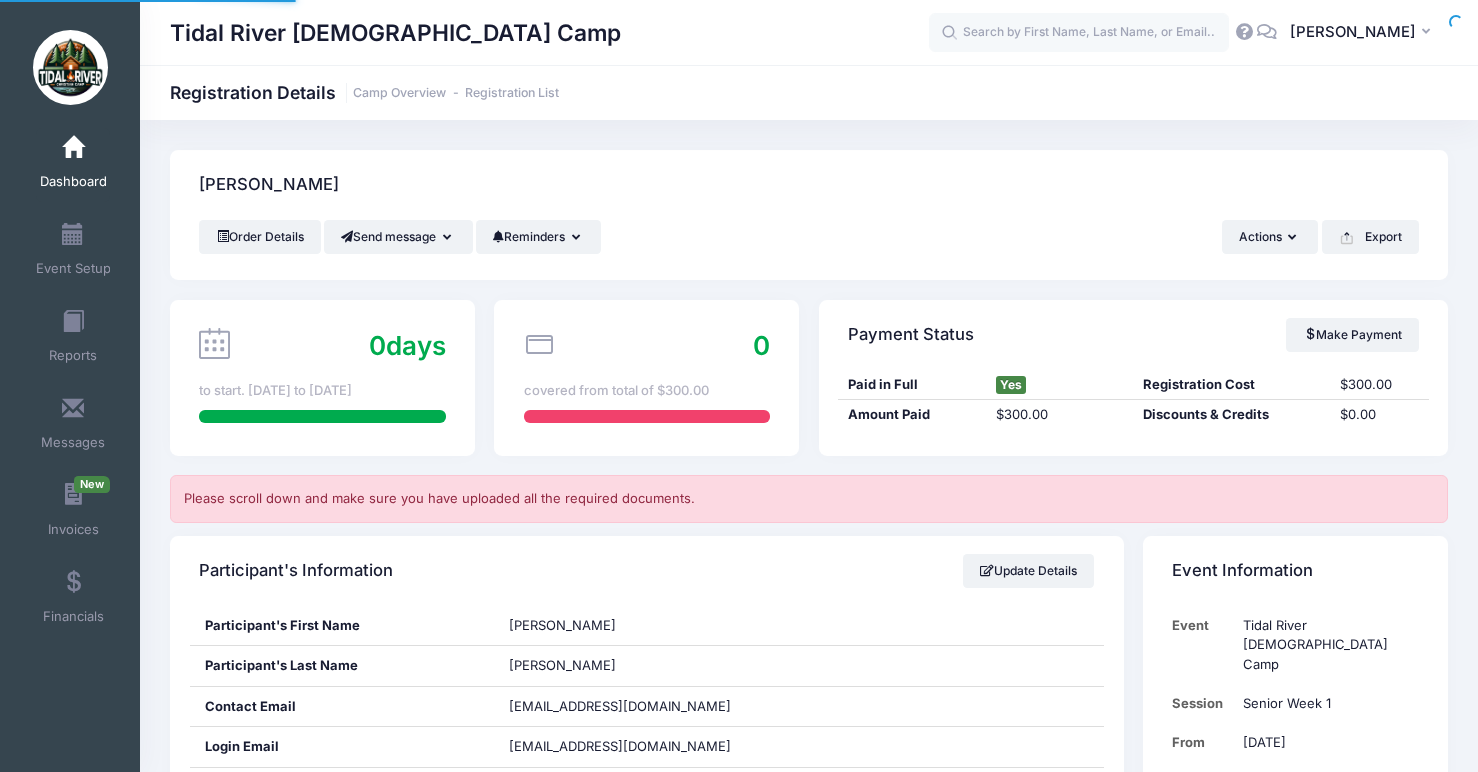 scroll, scrollTop: 0, scrollLeft: 0, axis: both 